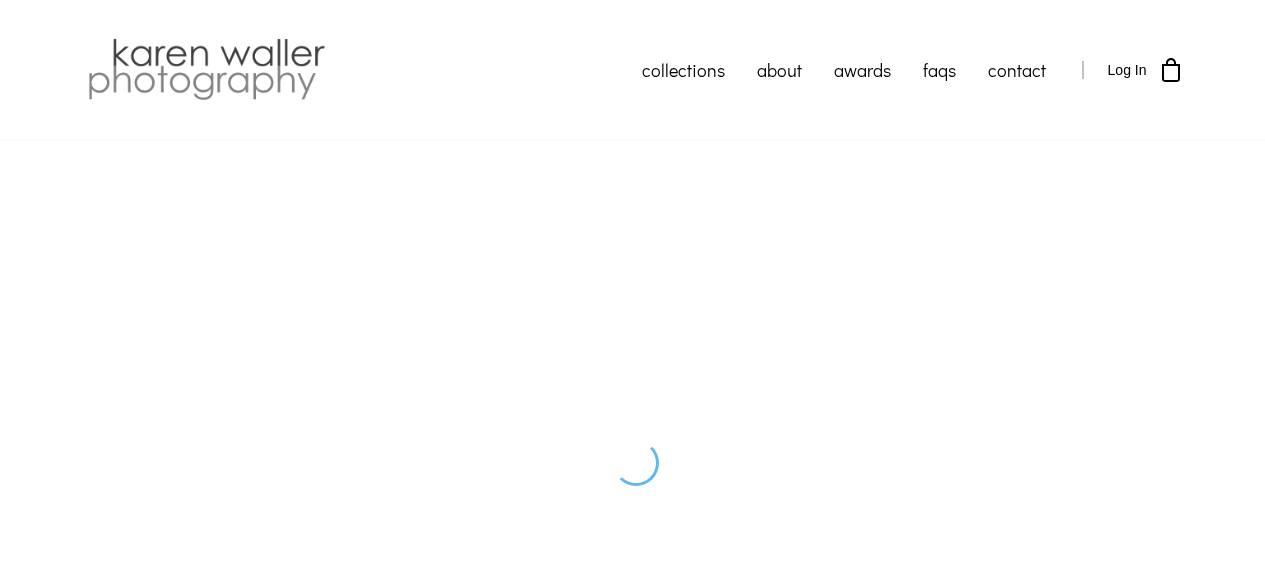 scroll, scrollTop: 0, scrollLeft: 0, axis: both 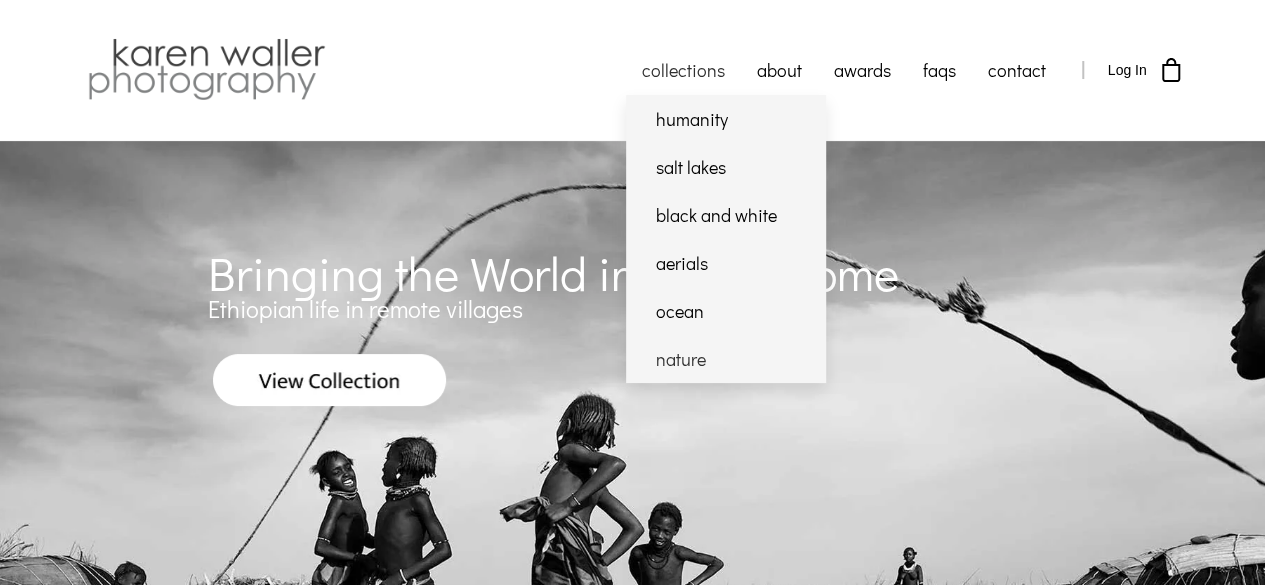 click on "nature" at bounding box center (726, 359) 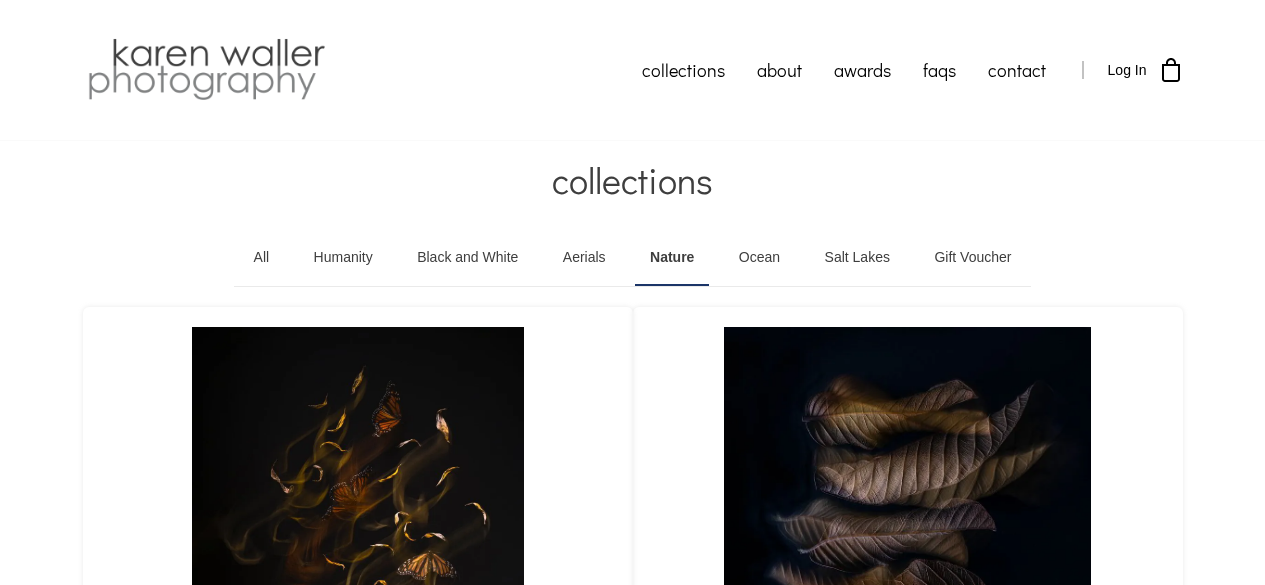 scroll, scrollTop: 0, scrollLeft: 0, axis: both 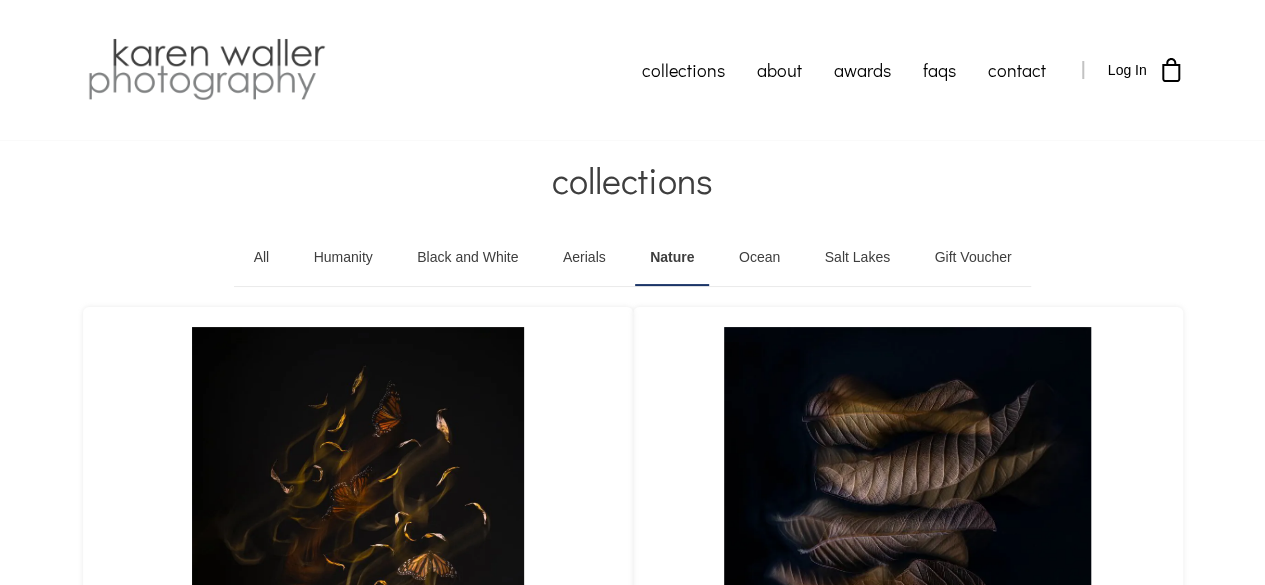 click on "Black and White" at bounding box center (467, 258) 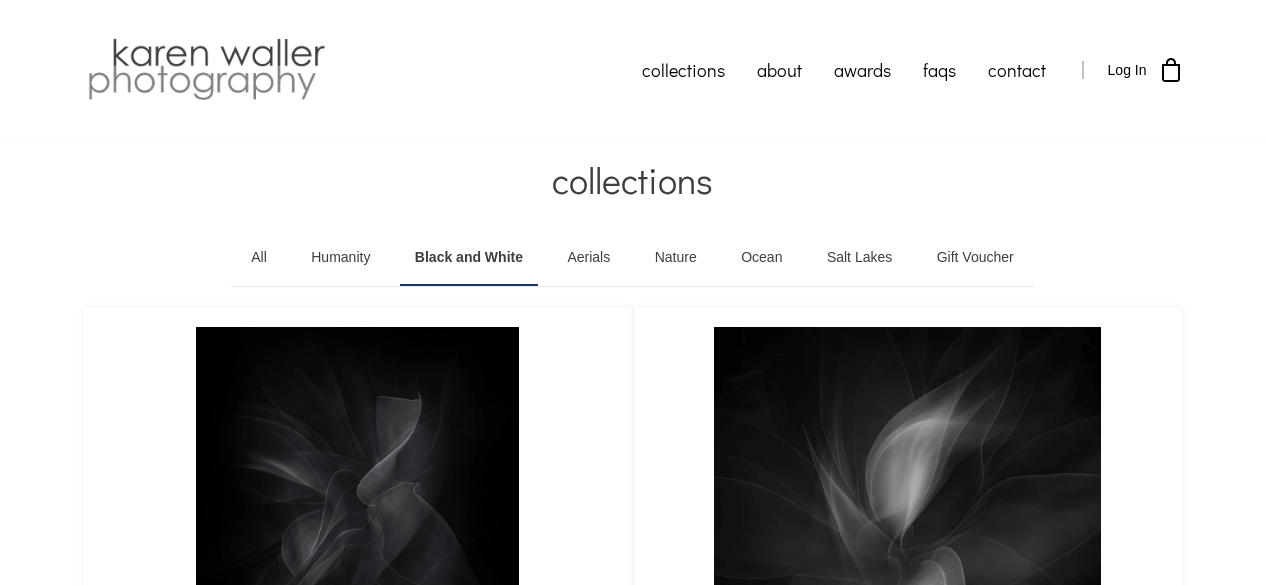 scroll, scrollTop: 0, scrollLeft: 0, axis: both 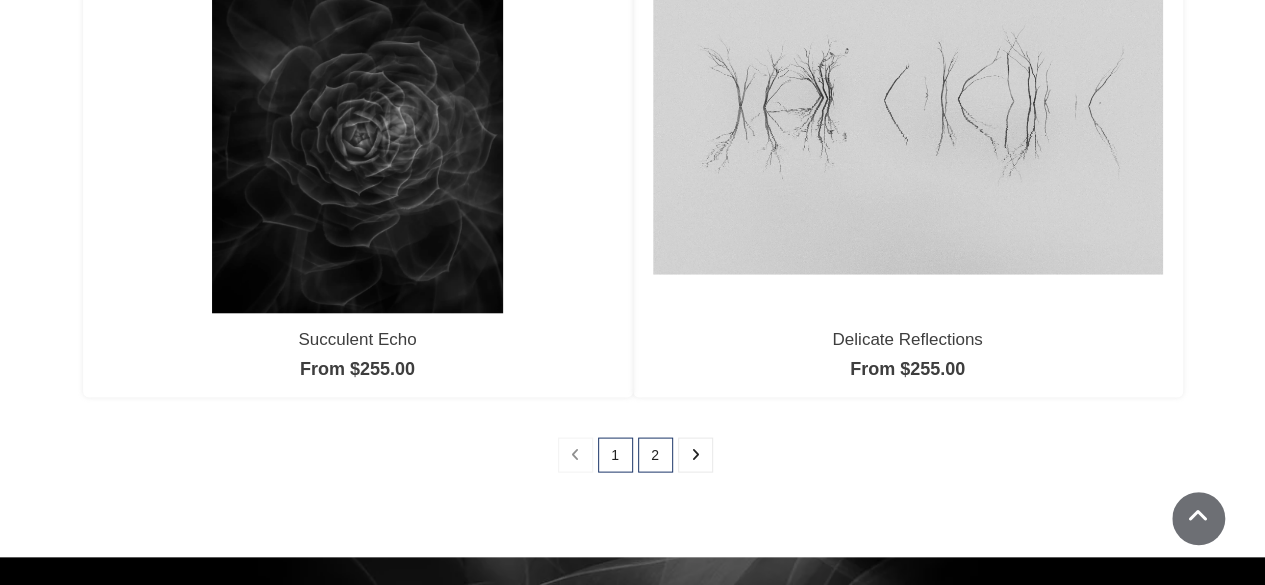 click on "2" at bounding box center [655, 454] 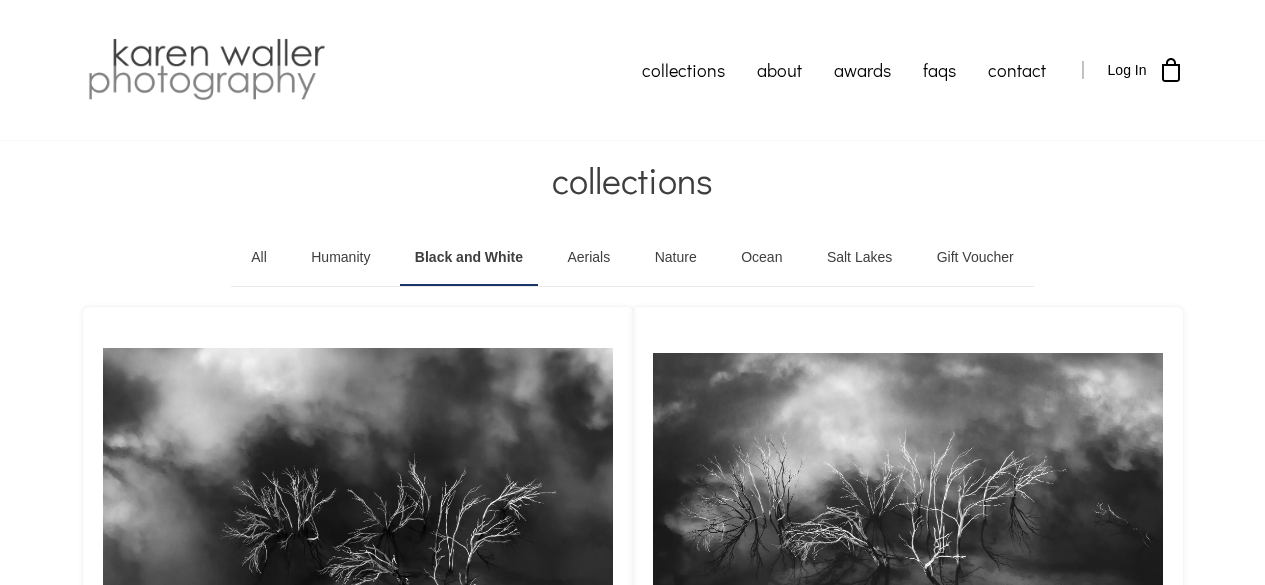 scroll, scrollTop: 0, scrollLeft: 0, axis: both 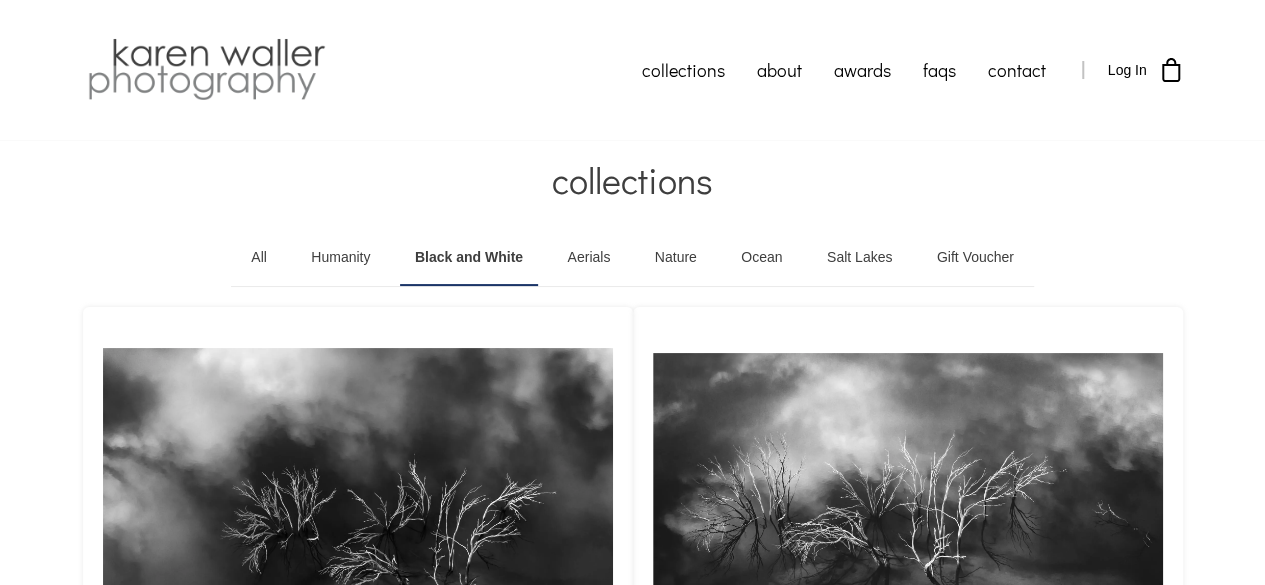 click on "Gift Voucher" at bounding box center (975, 258) 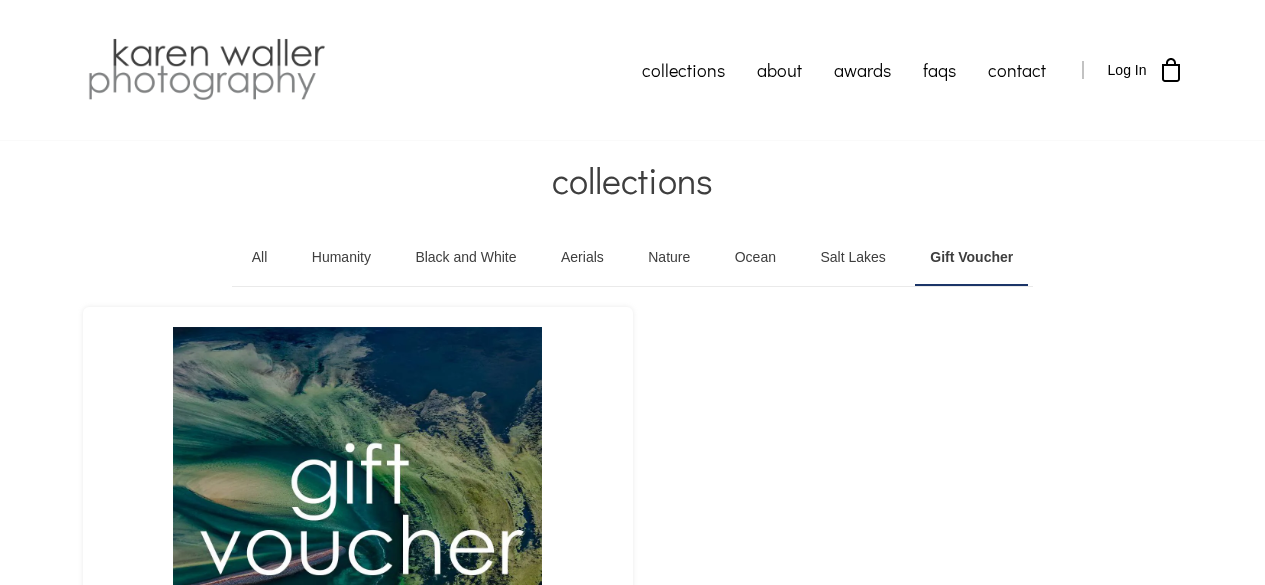 scroll, scrollTop: 0, scrollLeft: 0, axis: both 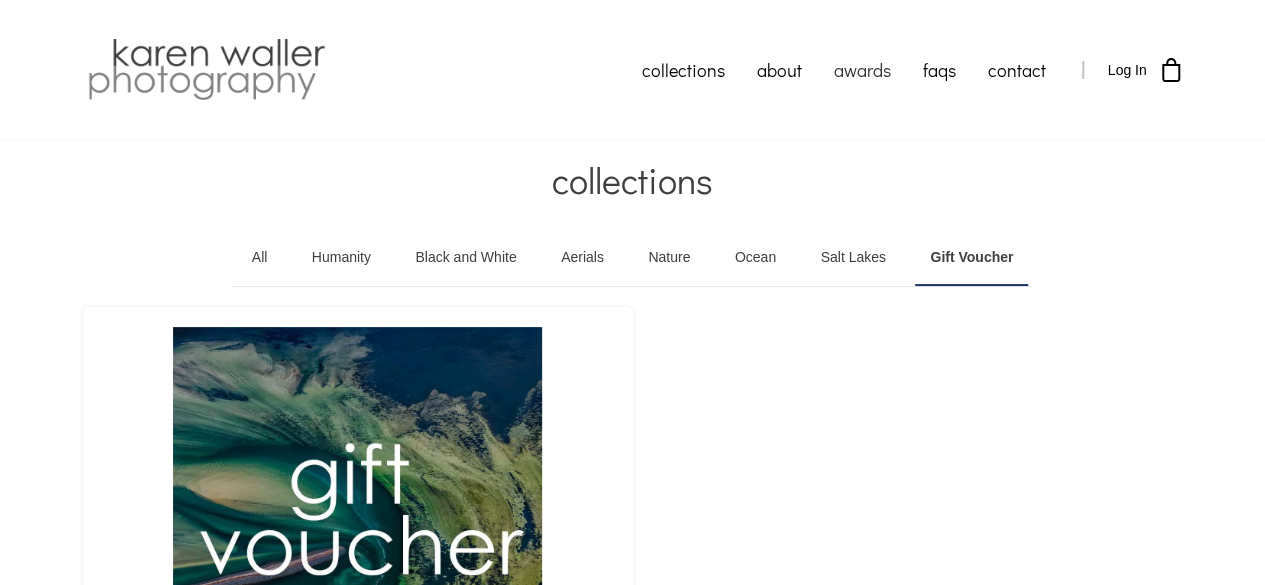 click on "awards" at bounding box center (862, 70) 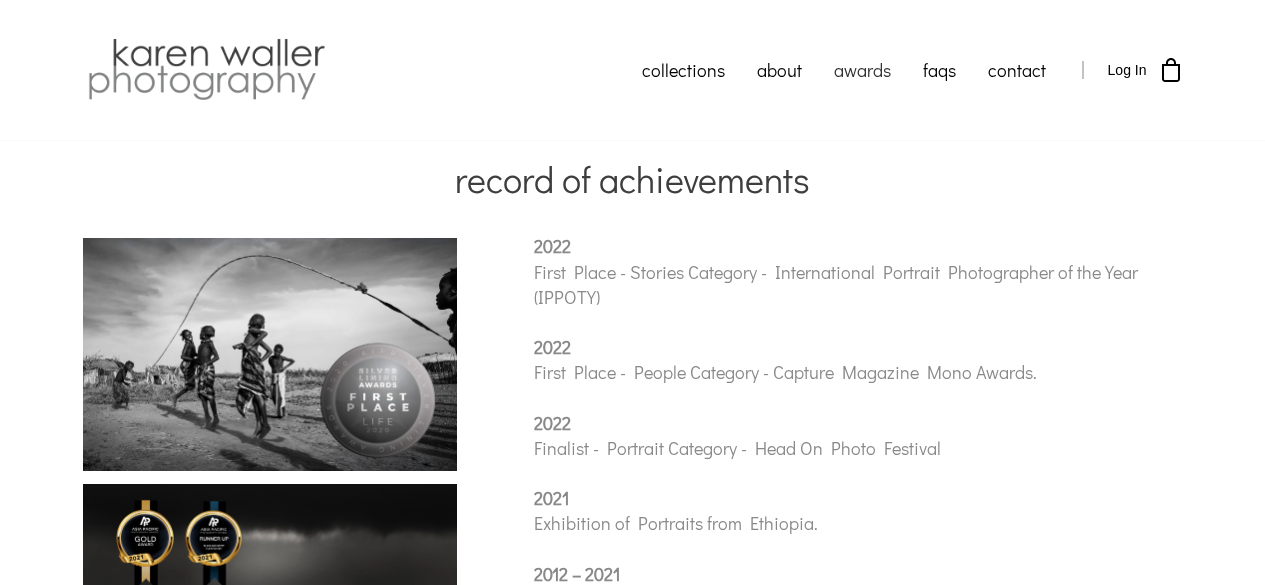 scroll, scrollTop: 0, scrollLeft: 0, axis: both 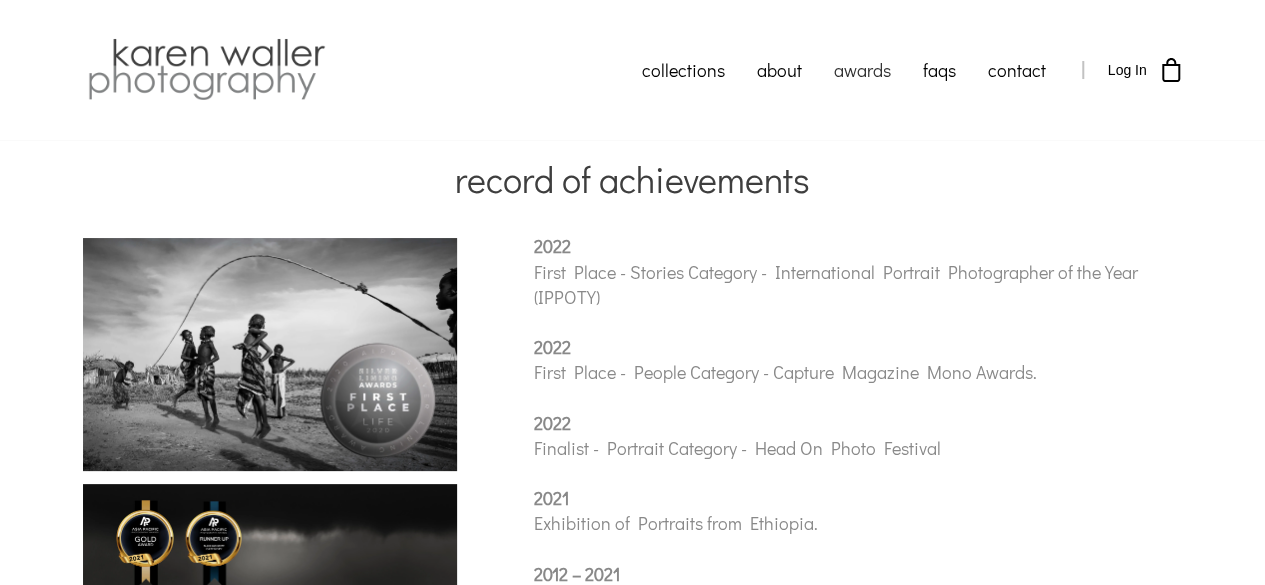 click on "First Place - People Category - Capture Magazine Mono Awards." at bounding box center (785, 372) 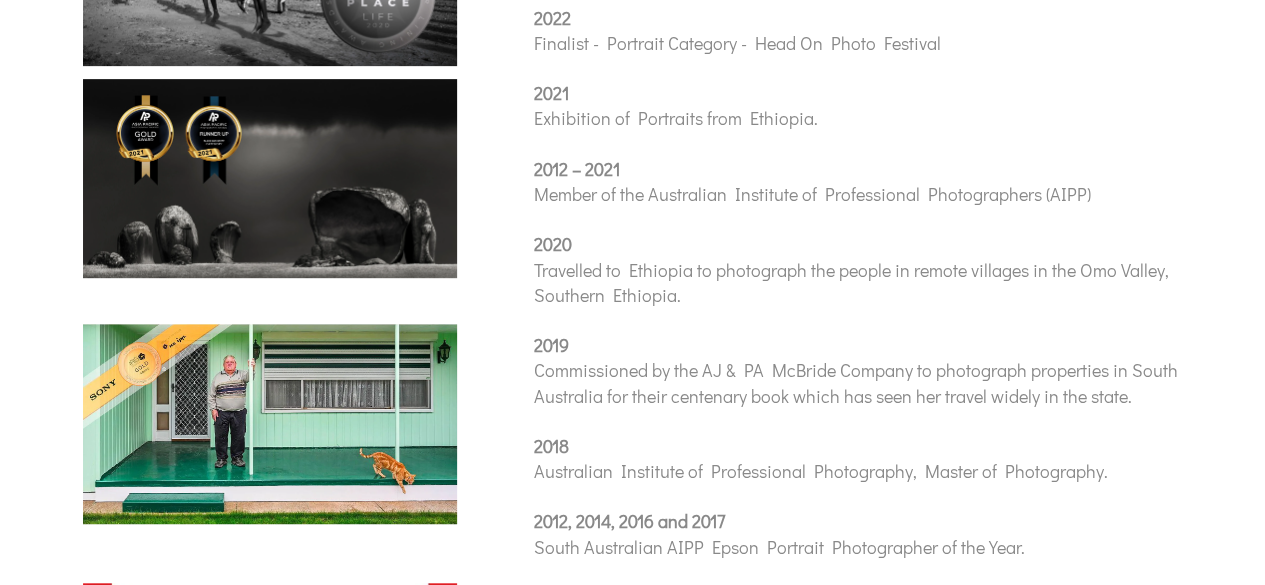 scroll, scrollTop: 401, scrollLeft: 0, axis: vertical 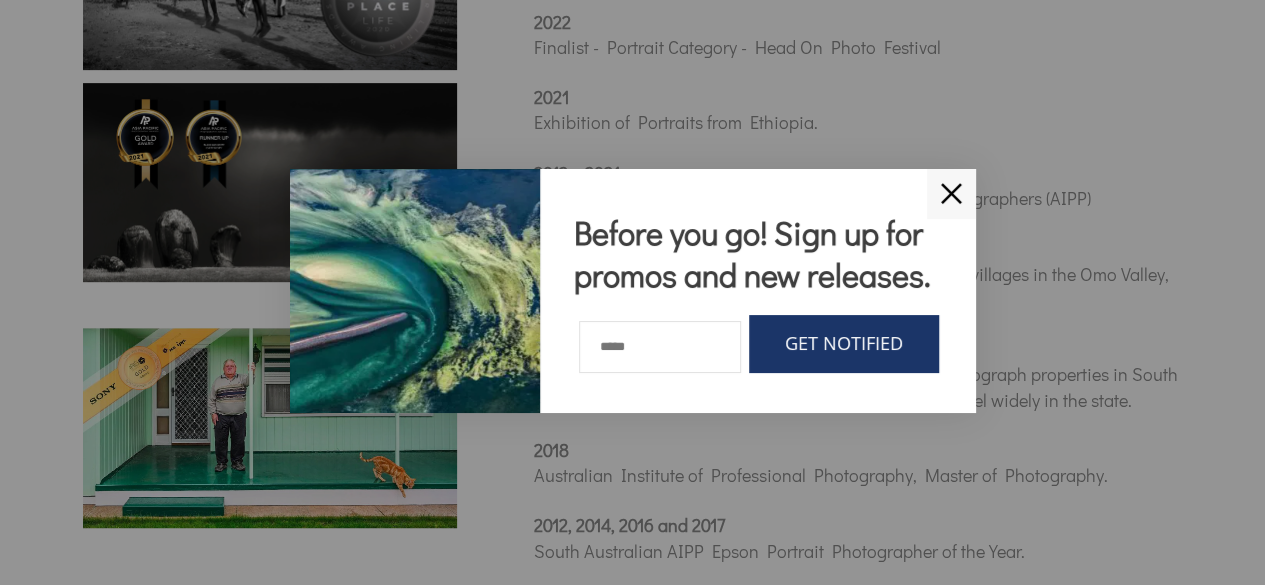click on "✕" at bounding box center [951, 194] 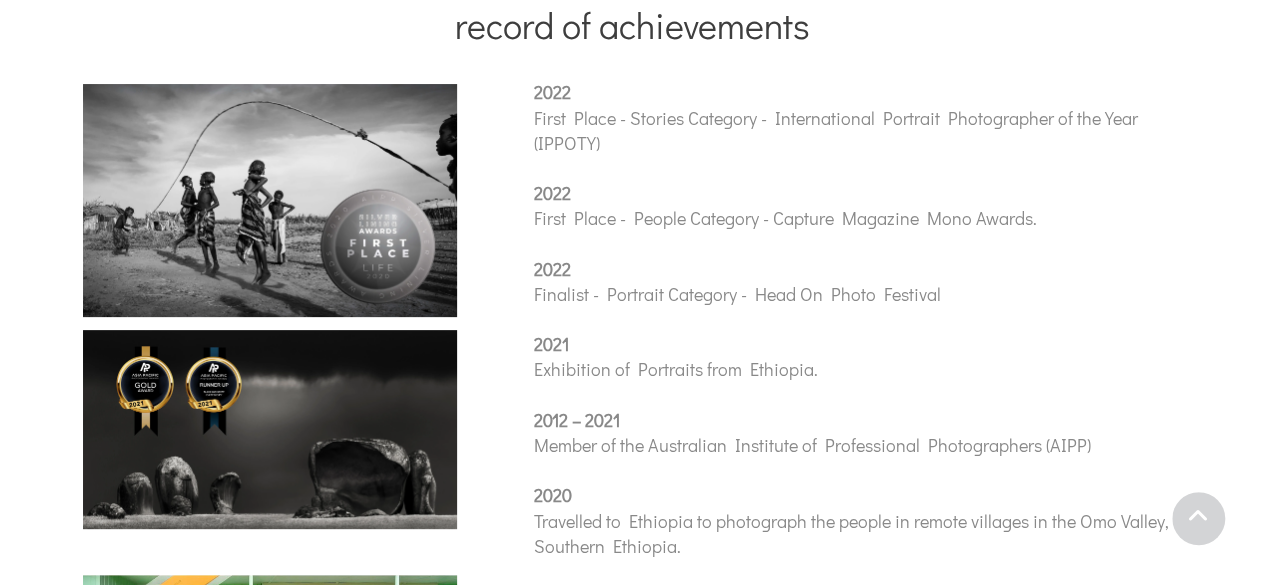 scroll, scrollTop: 0, scrollLeft: 0, axis: both 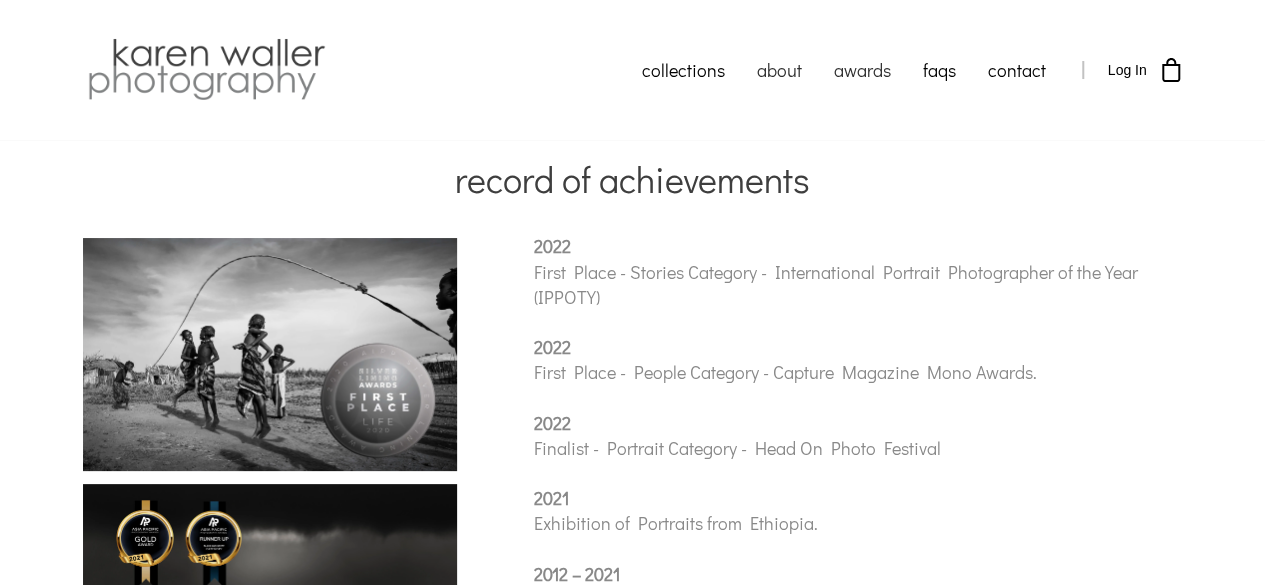 click on "about" at bounding box center (779, 70) 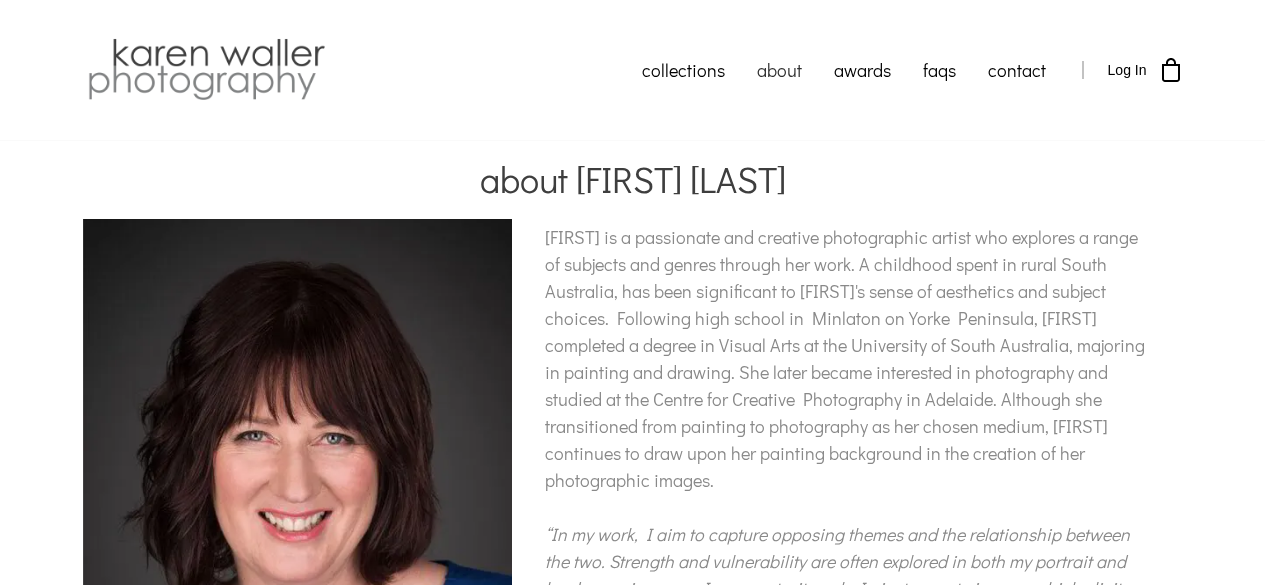 scroll, scrollTop: 0, scrollLeft: 0, axis: both 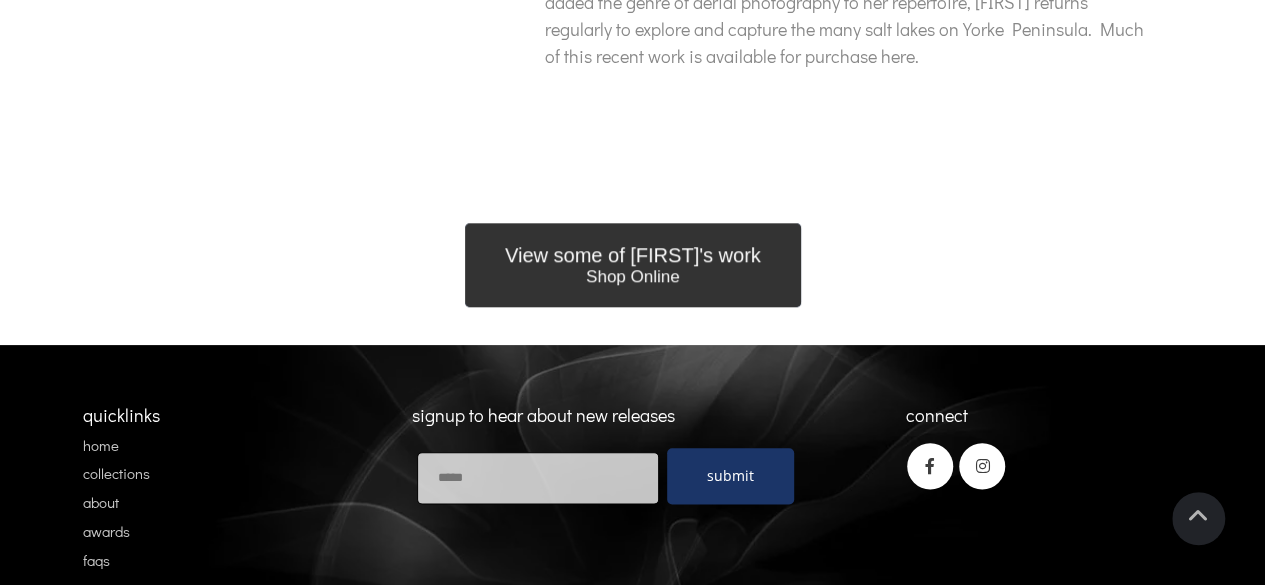 click on "View some of [FIRST]'s work" at bounding box center (633, 255) 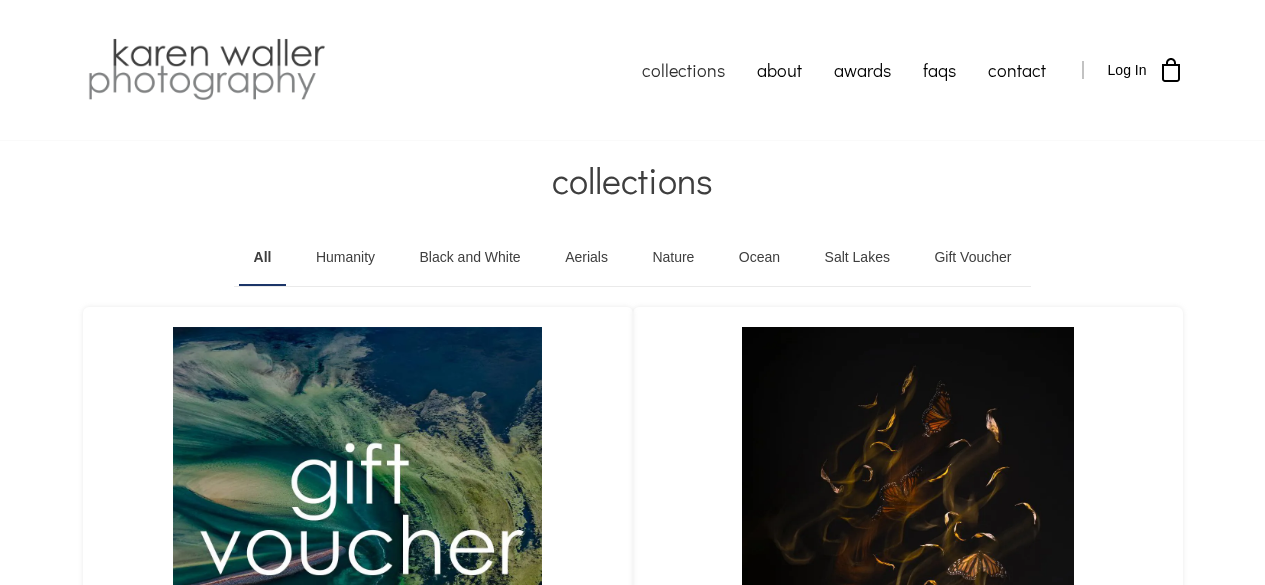 scroll, scrollTop: 0, scrollLeft: 0, axis: both 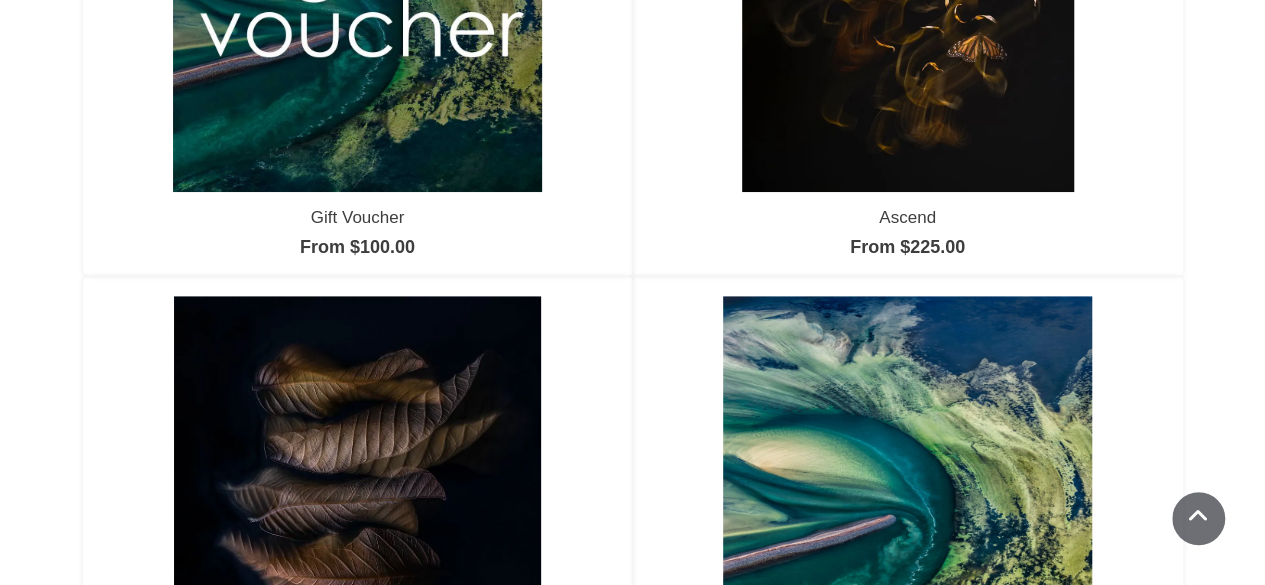 click at bounding box center [357, 0] 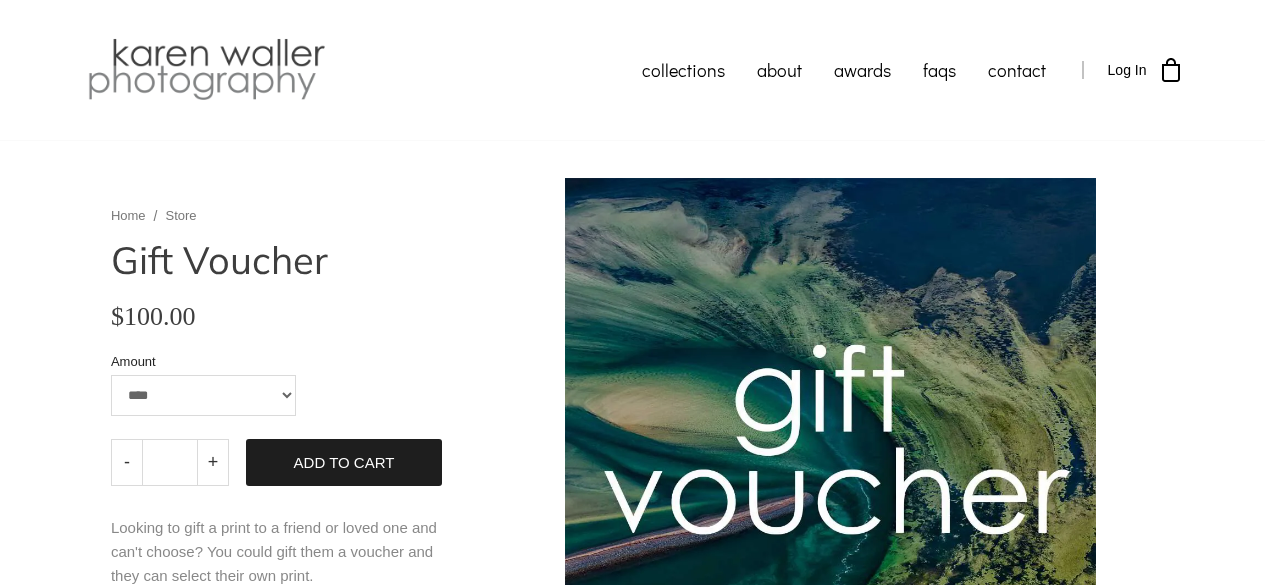 scroll, scrollTop: 0, scrollLeft: 0, axis: both 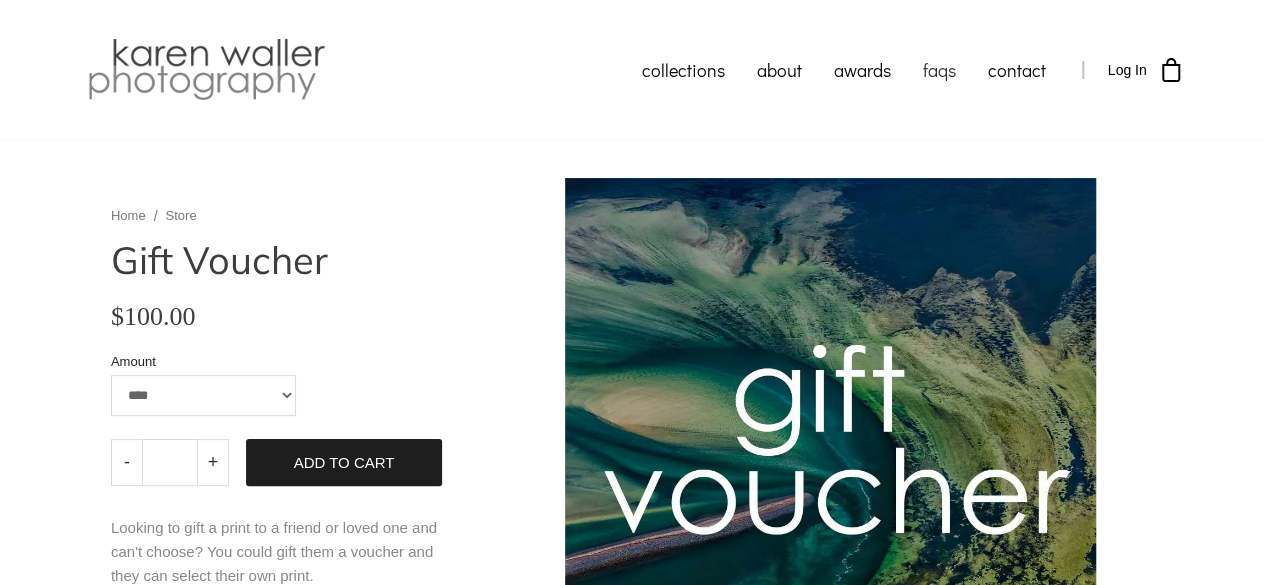 click on "faqs" at bounding box center (939, 70) 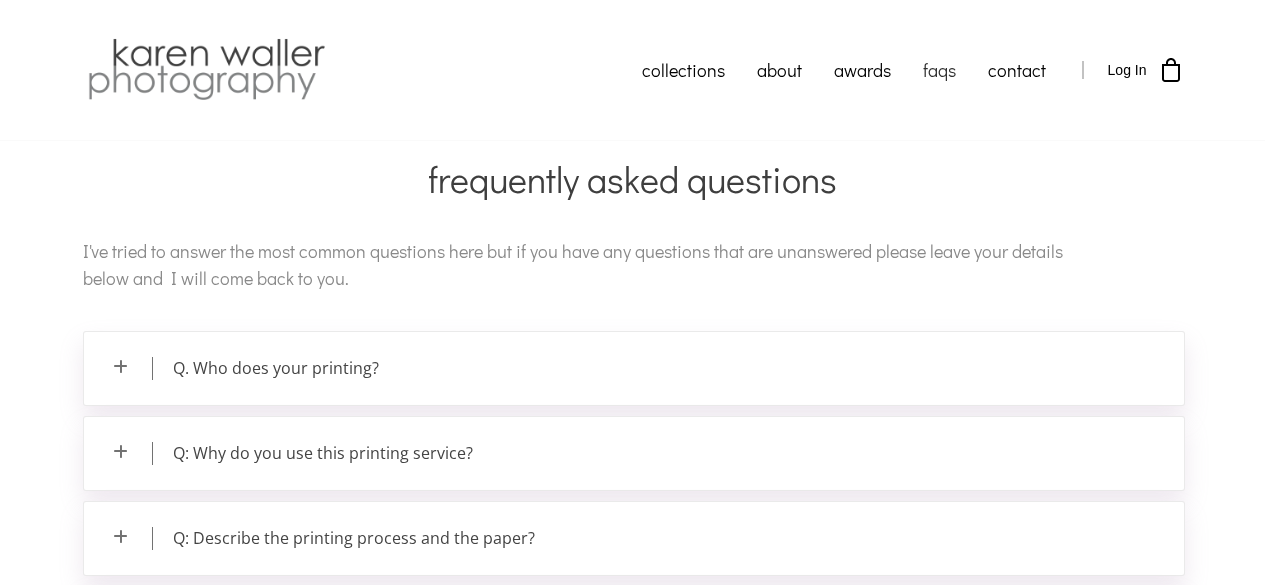 scroll, scrollTop: 0, scrollLeft: 0, axis: both 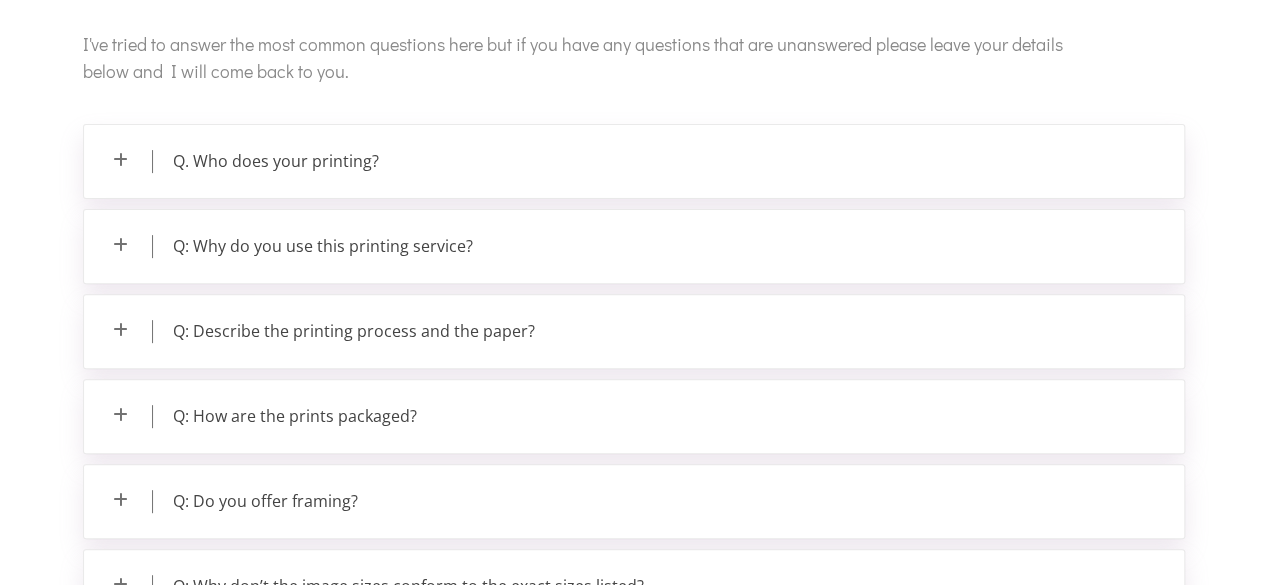 click on "Q. Who does your printing?" at bounding box center (634, 161) 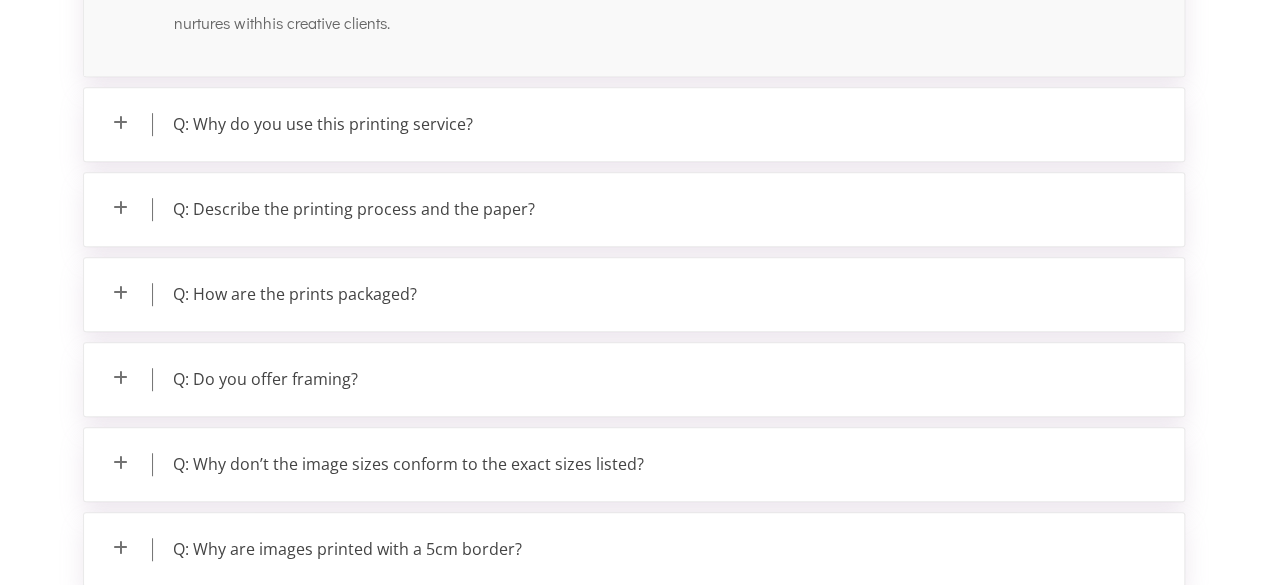 scroll, scrollTop: 488, scrollLeft: 0, axis: vertical 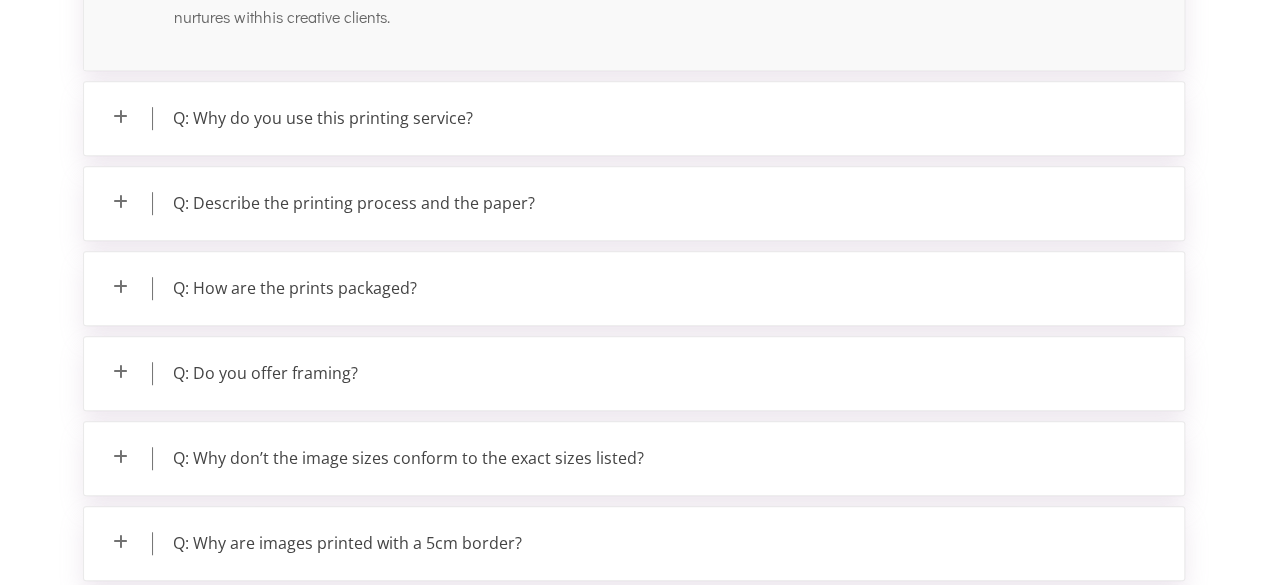 click on "Q: Why do you use this printing service?" at bounding box center [634, 118] 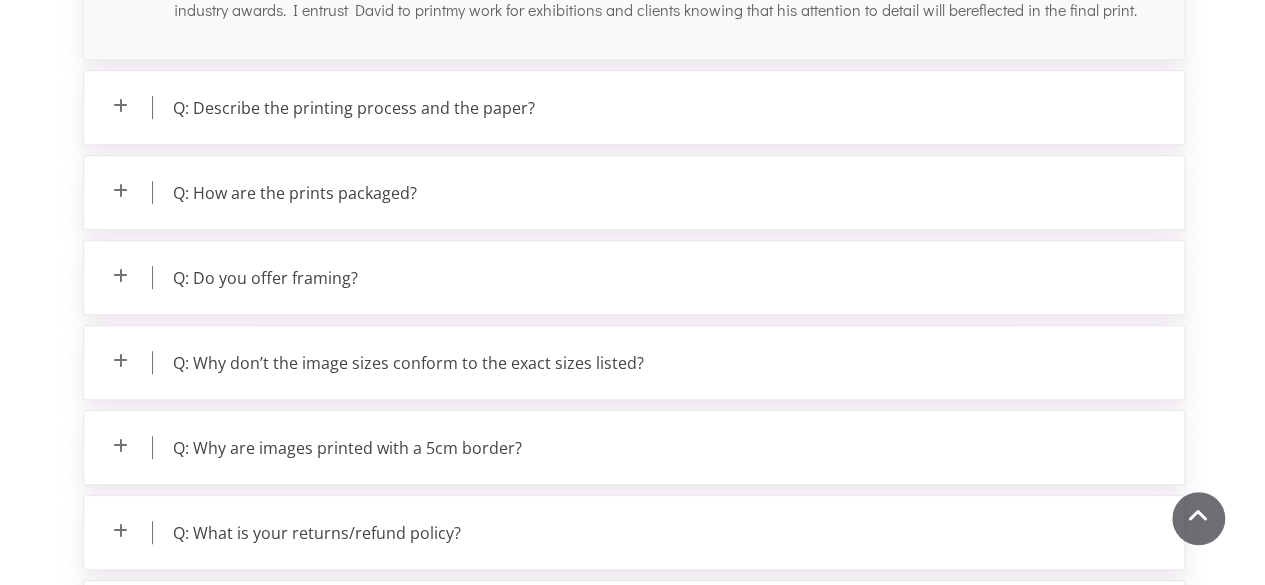 scroll, scrollTop: 590, scrollLeft: 0, axis: vertical 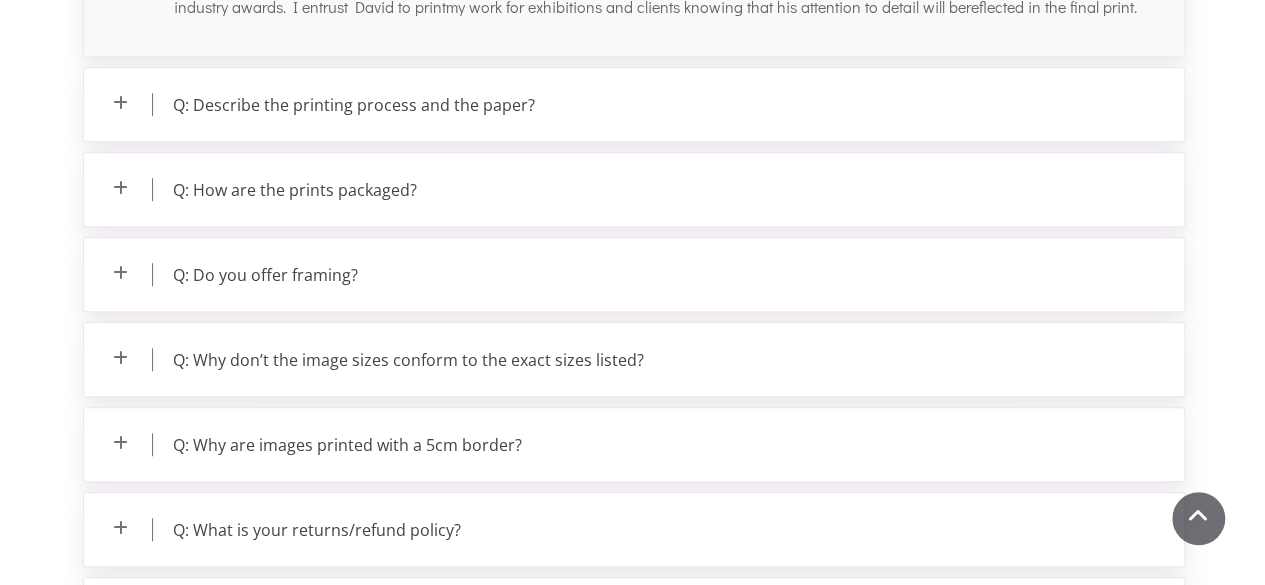 click on "Q: Describe the printing process and the paper?" at bounding box center [634, 104] 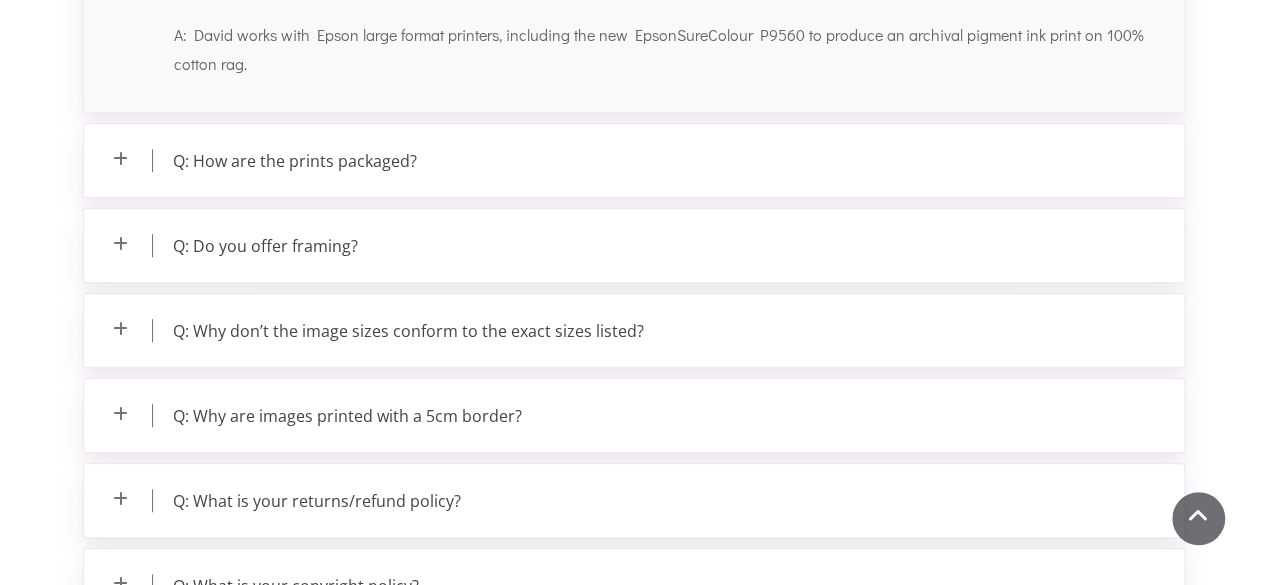 click on "Q: How are the prints packaged?" at bounding box center [634, 160] 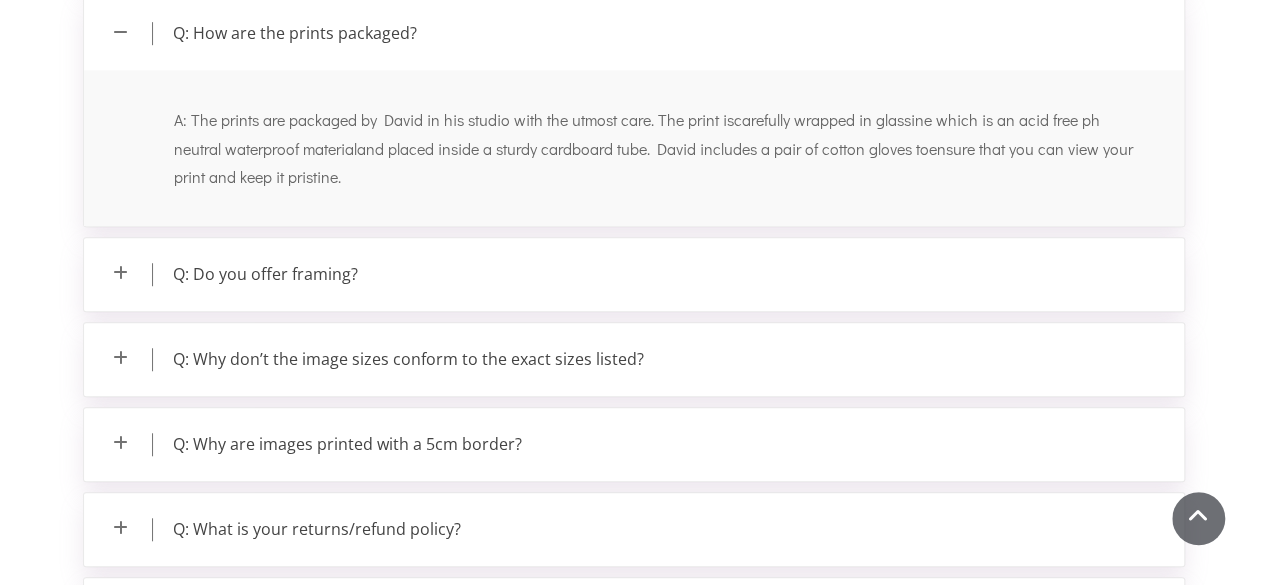 click on "Q: Do you offer framing?" at bounding box center (634, 274) 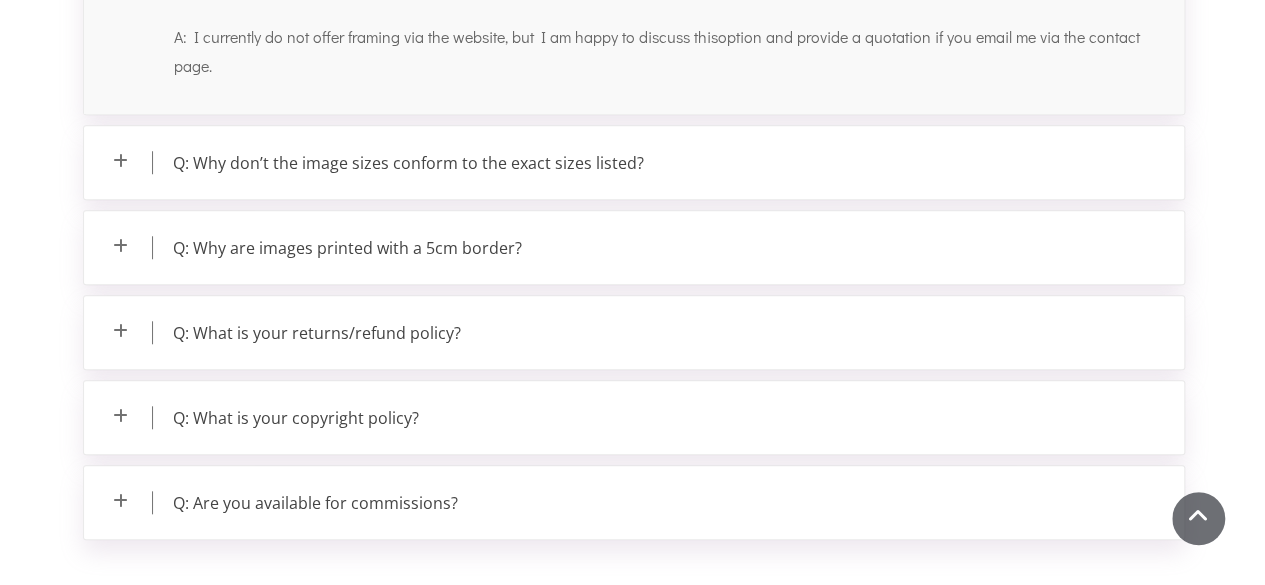 scroll, scrollTop: 761, scrollLeft: 0, axis: vertical 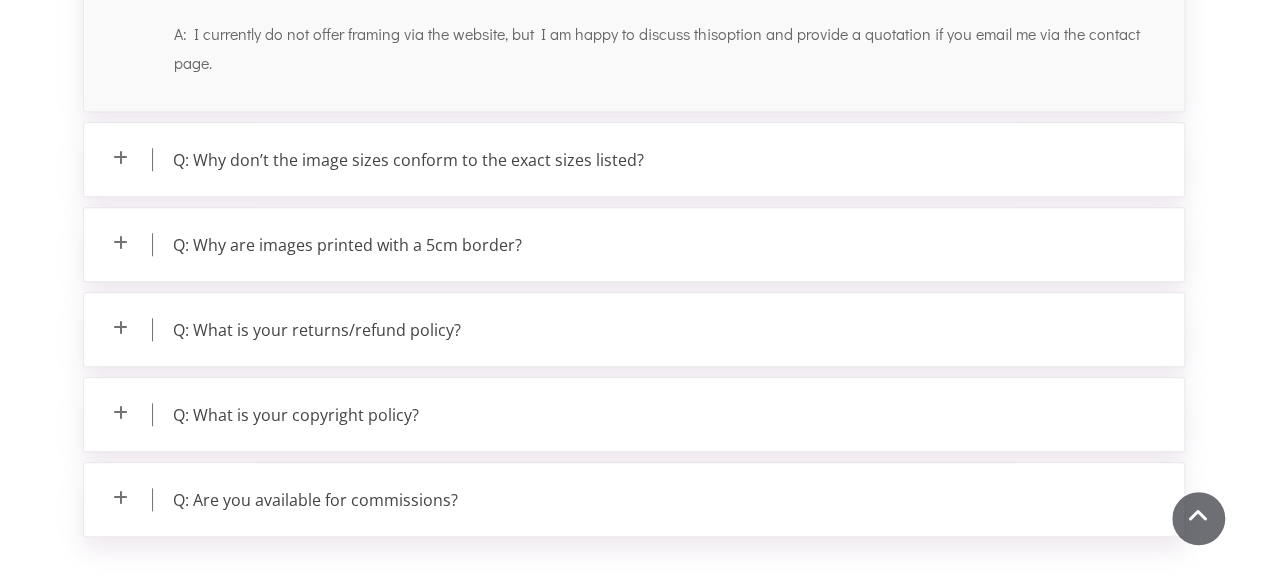 click on "Q: Why don’t the image sizes conform to the exact sizes listed?" at bounding box center [634, 159] 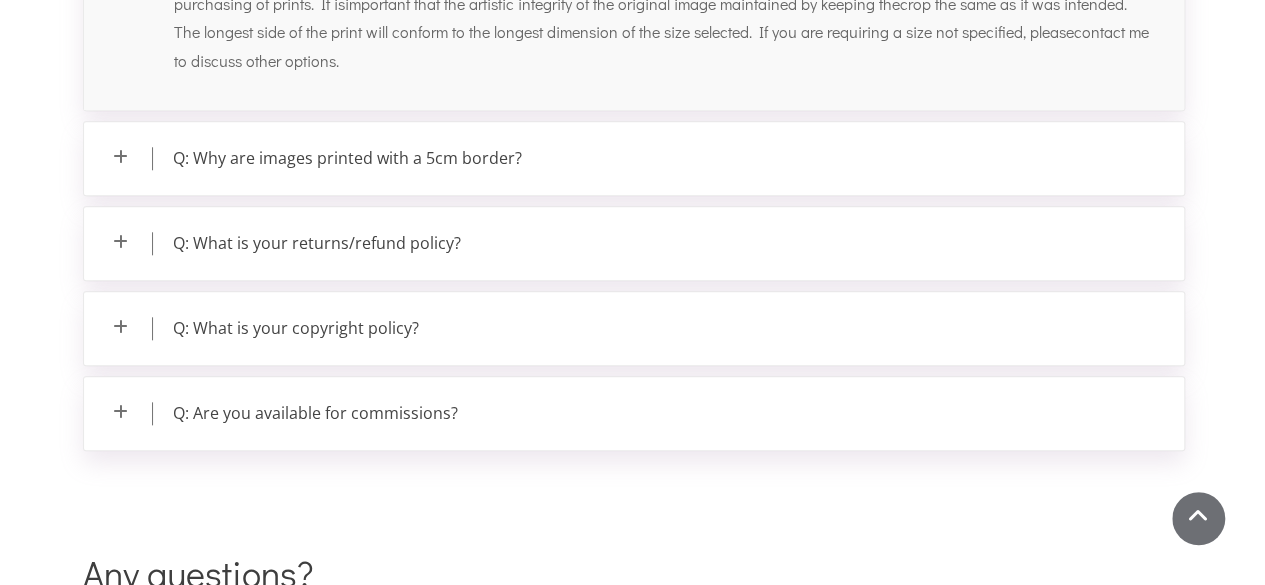 scroll, scrollTop: 908, scrollLeft: 0, axis: vertical 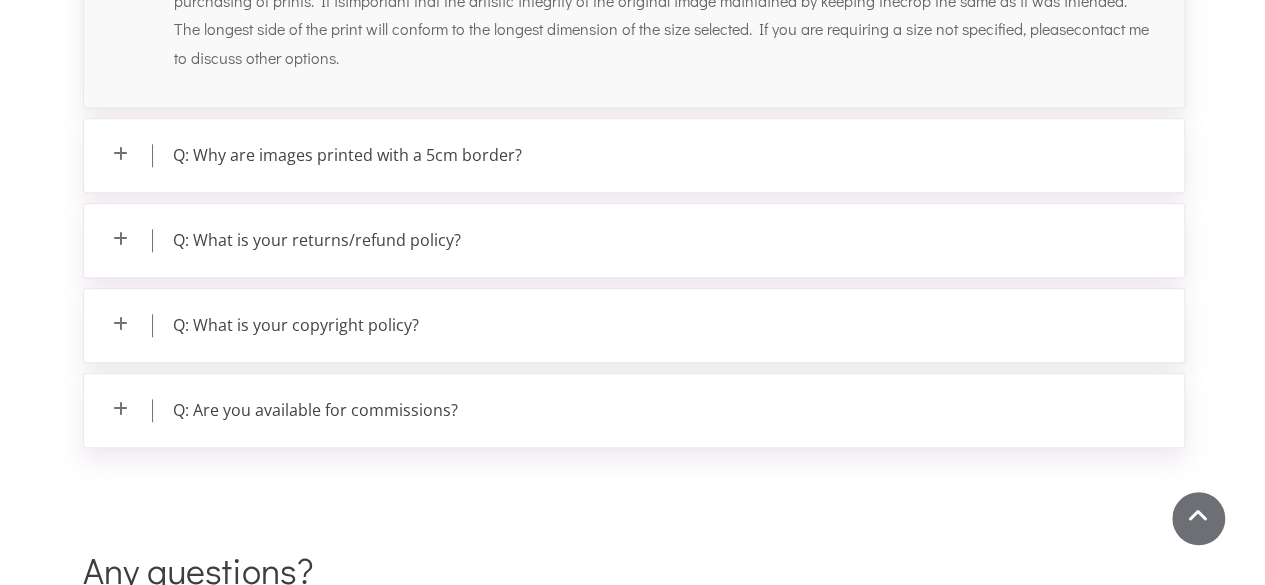 click on "Q: Why are images printed with a 5cm border?" at bounding box center (634, 155) 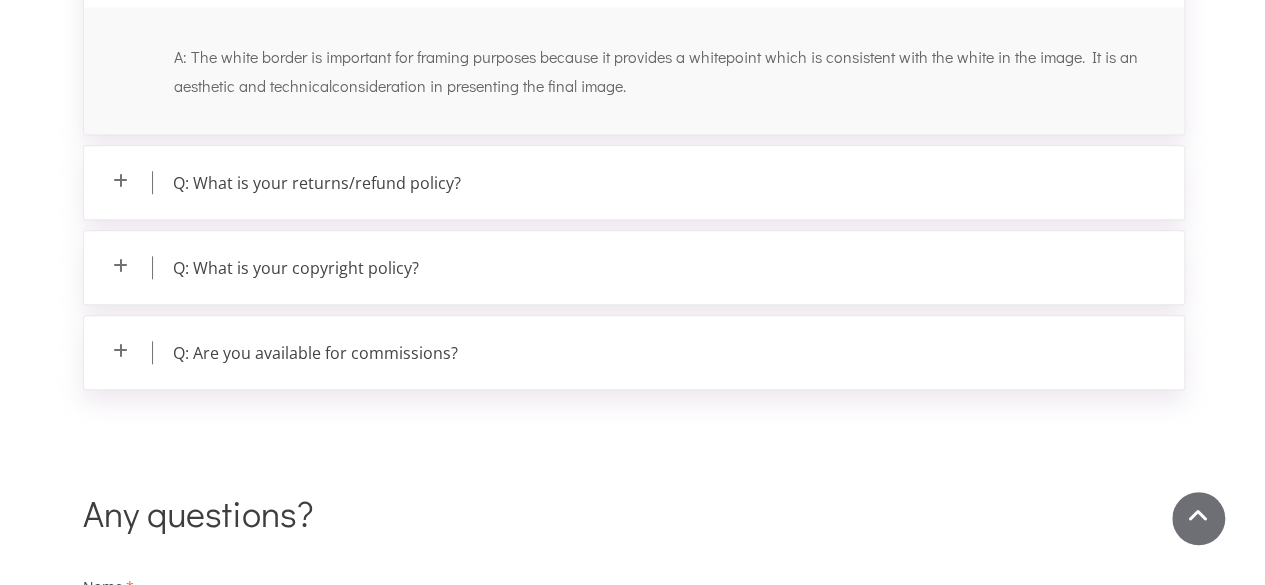 click on "Q: What is your returns/refund policy?" at bounding box center (634, 182) 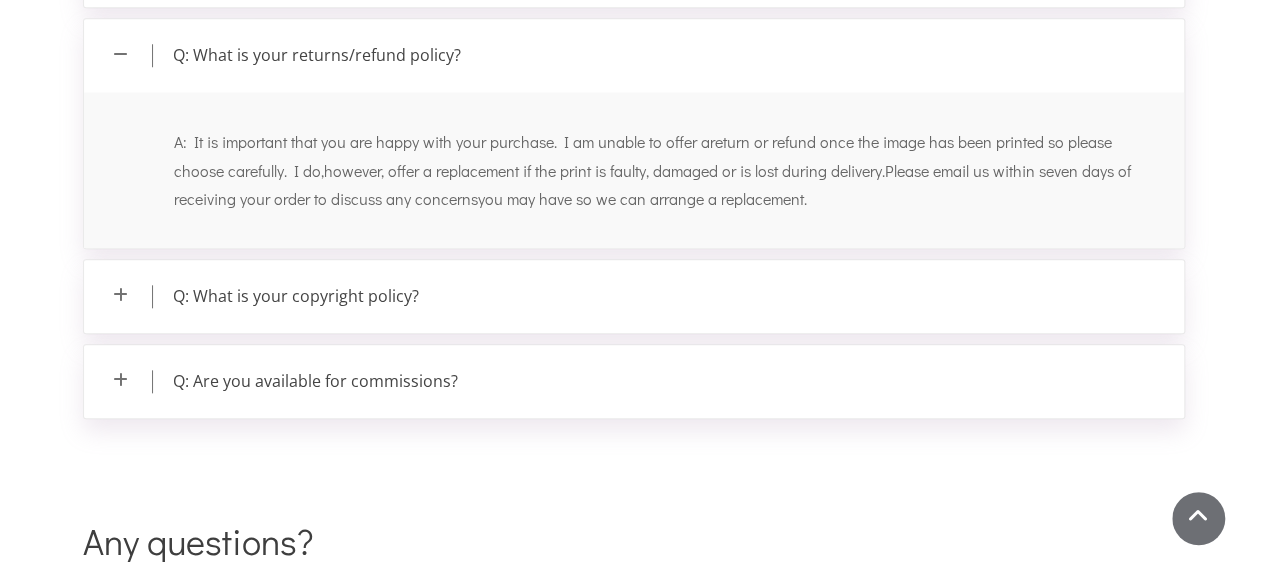 click on "Q: What is your copyright policy?" at bounding box center [634, 296] 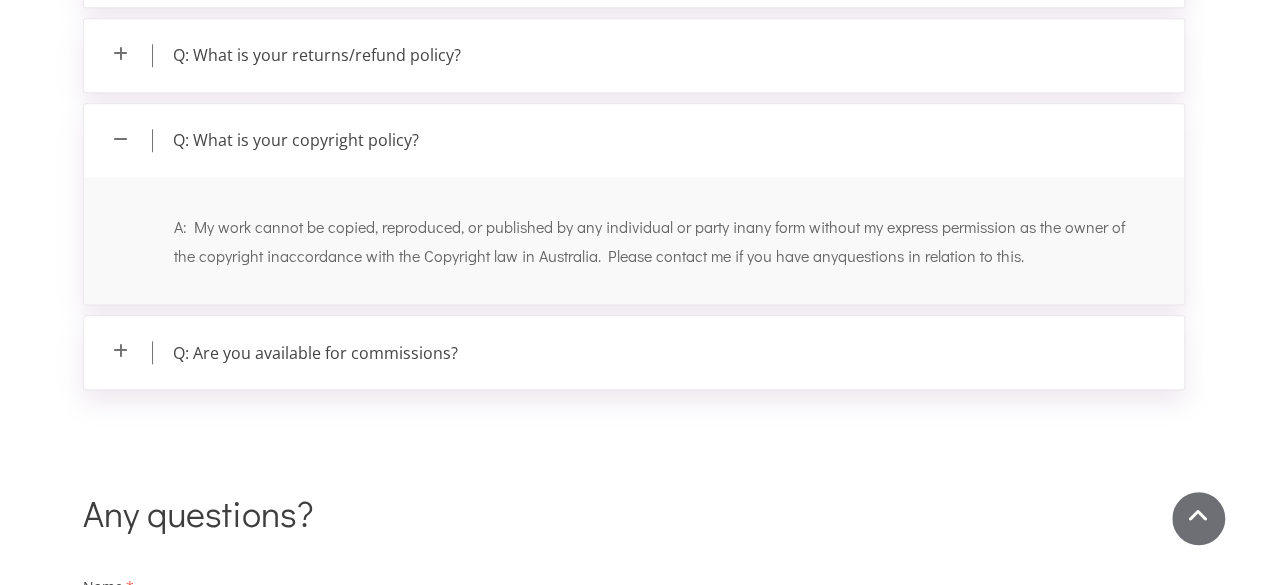 click on "Q: Are you available for commissions?" at bounding box center (634, 352) 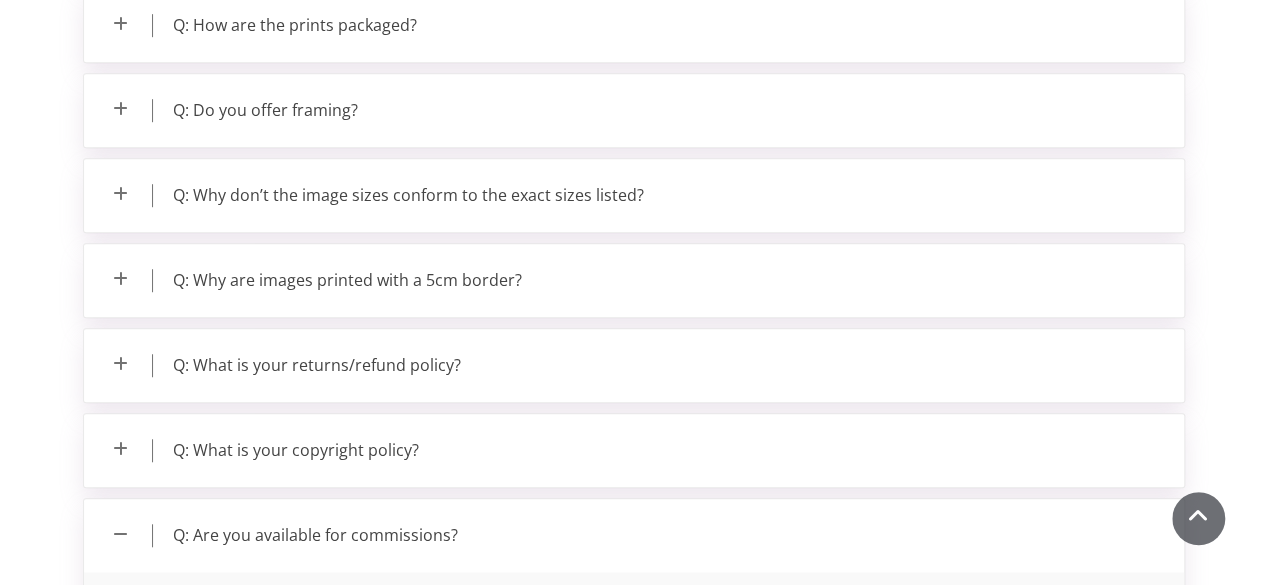 scroll, scrollTop: 544, scrollLeft: 0, axis: vertical 